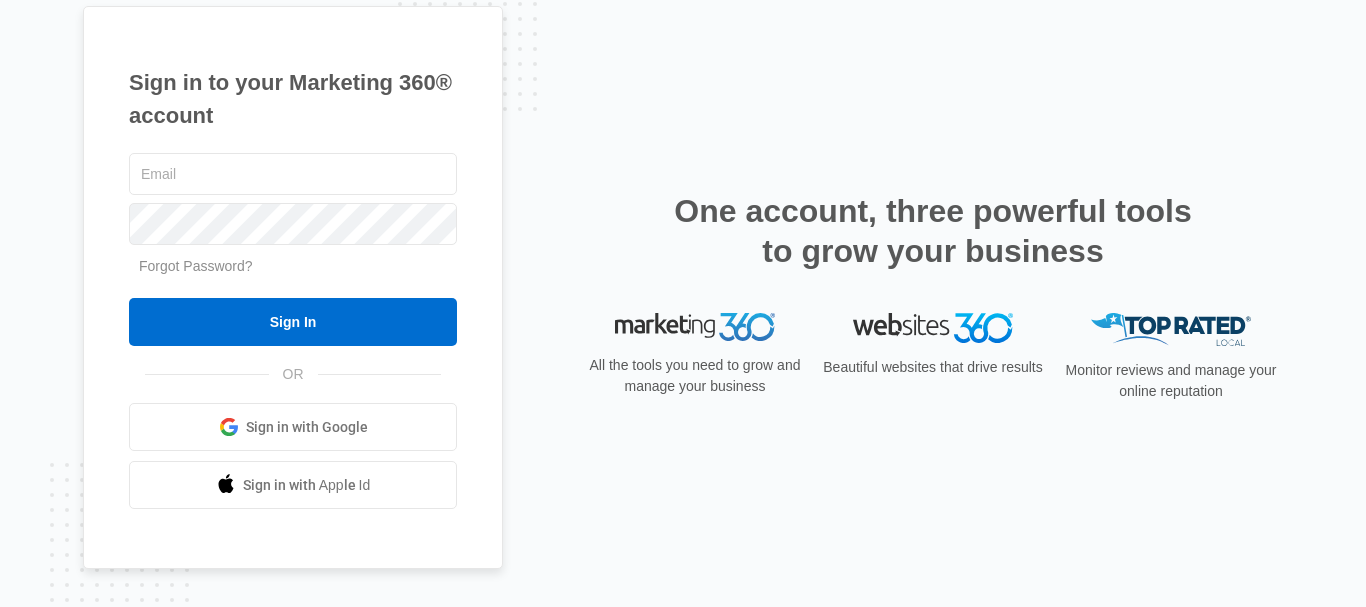 scroll, scrollTop: 0, scrollLeft: 0, axis: both 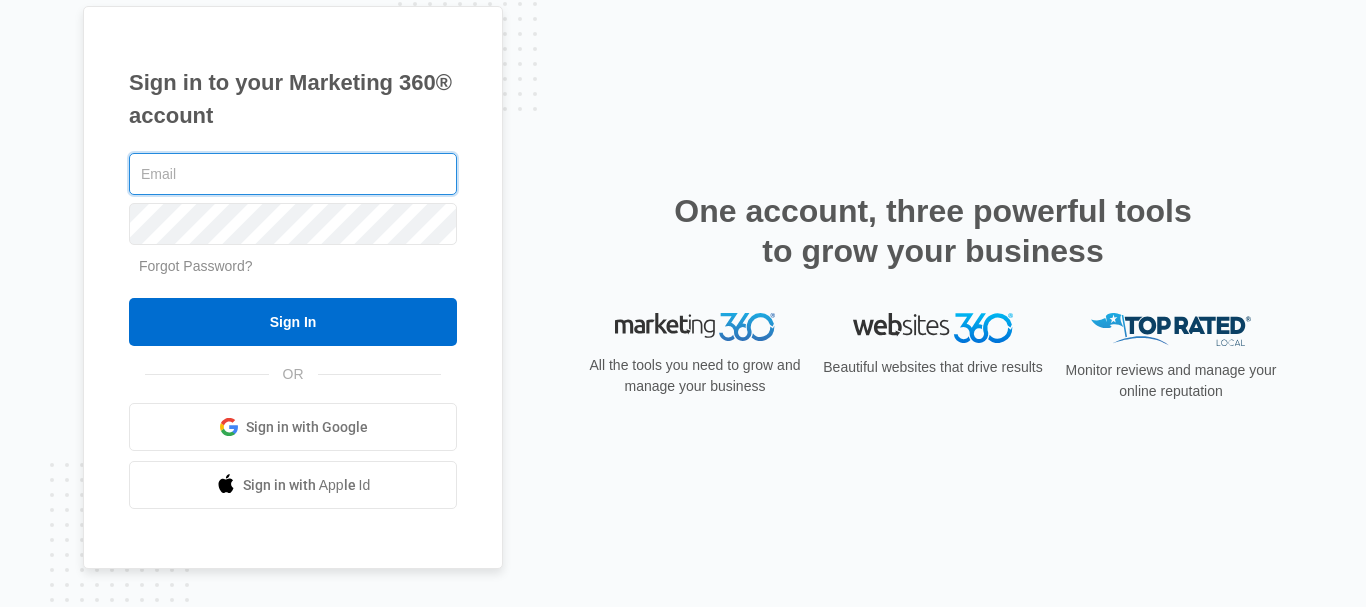 click at bounding box center [293, 174] 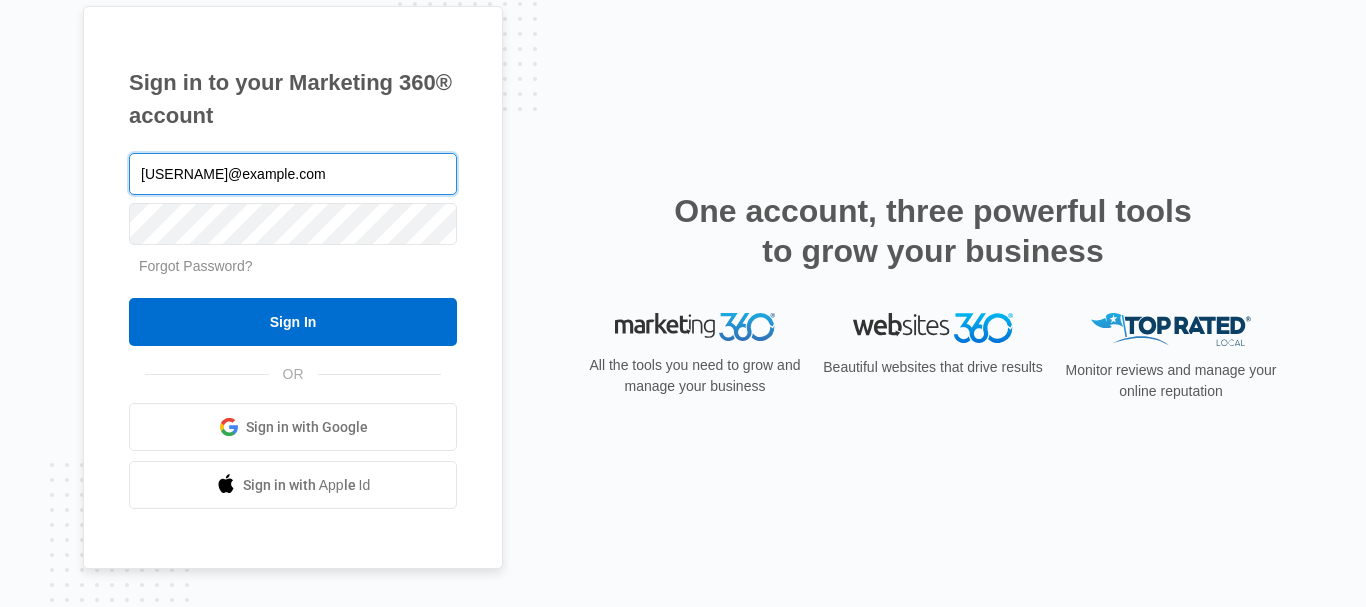 type on "[USERNAME]@example.com" 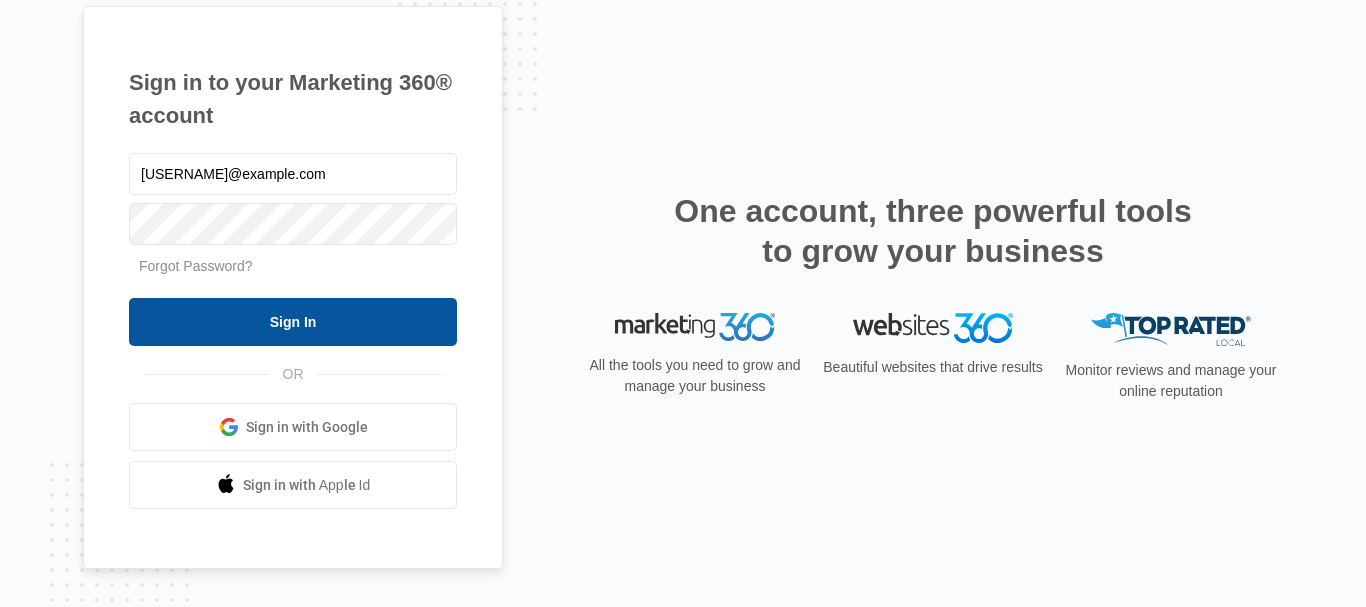 click on "Sign In" at bounding box center (293, 322) 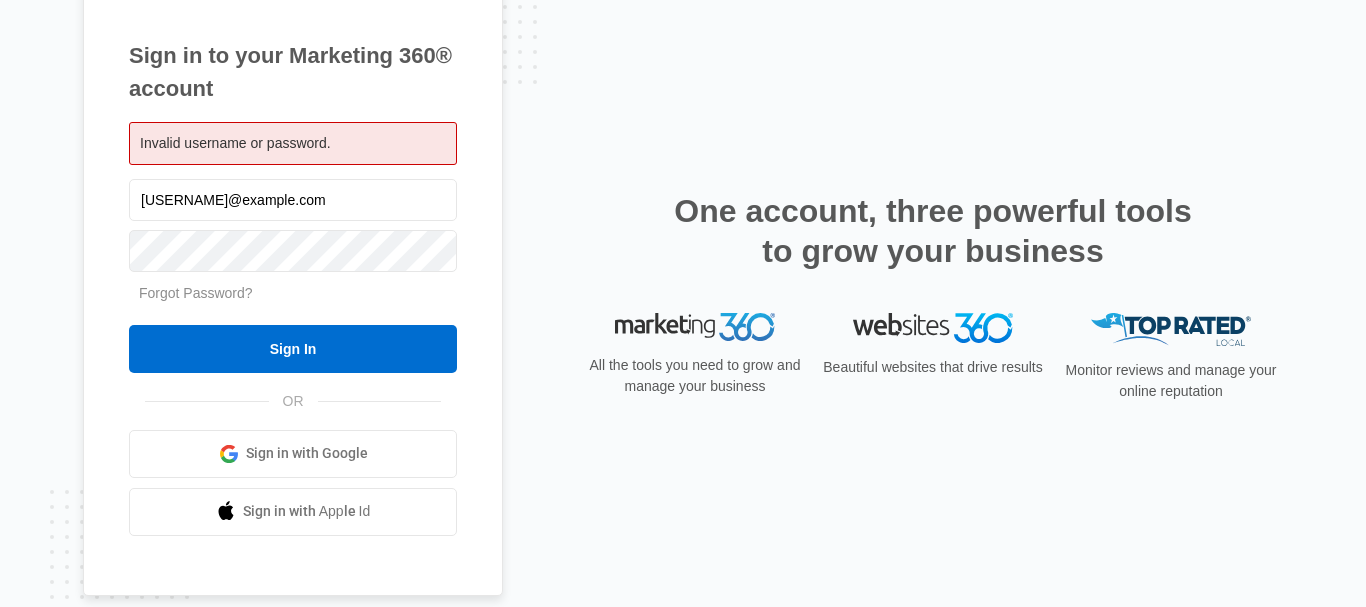 scroll, scrollTop: 0, scrollLeft: 0, axis: both 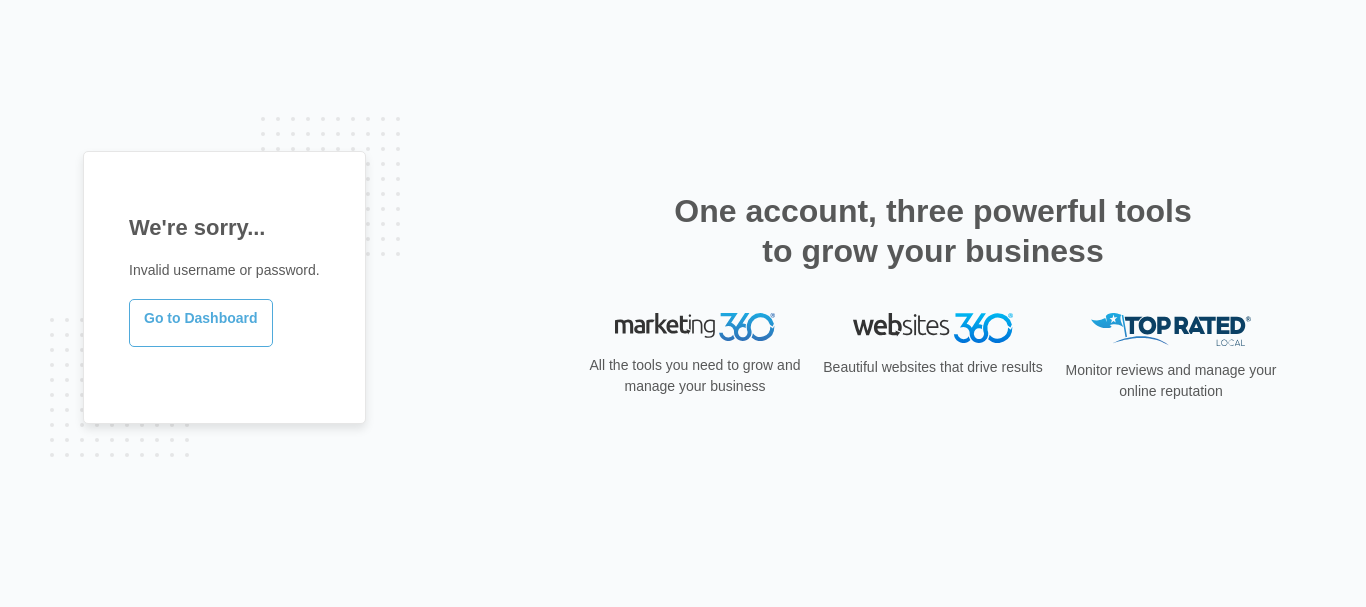 click on "Go to Dashboard" at bounding box center (201, 323) 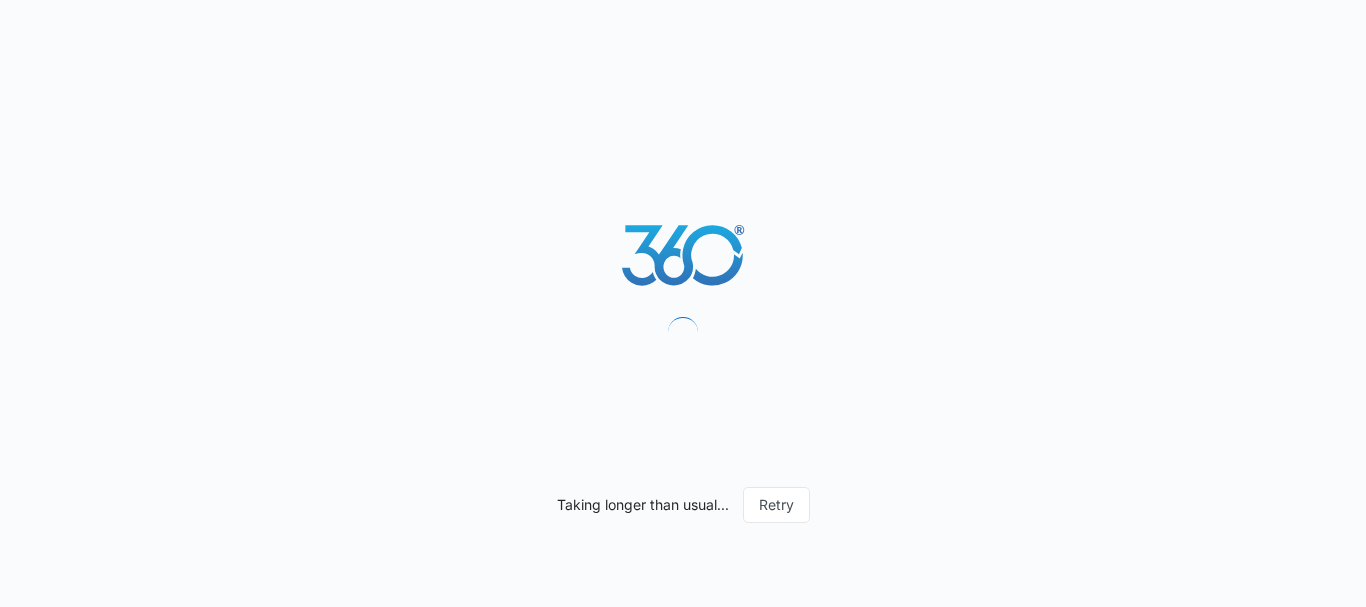 scroll, scrollTop: 0, scrollLeft: 0, axis: both 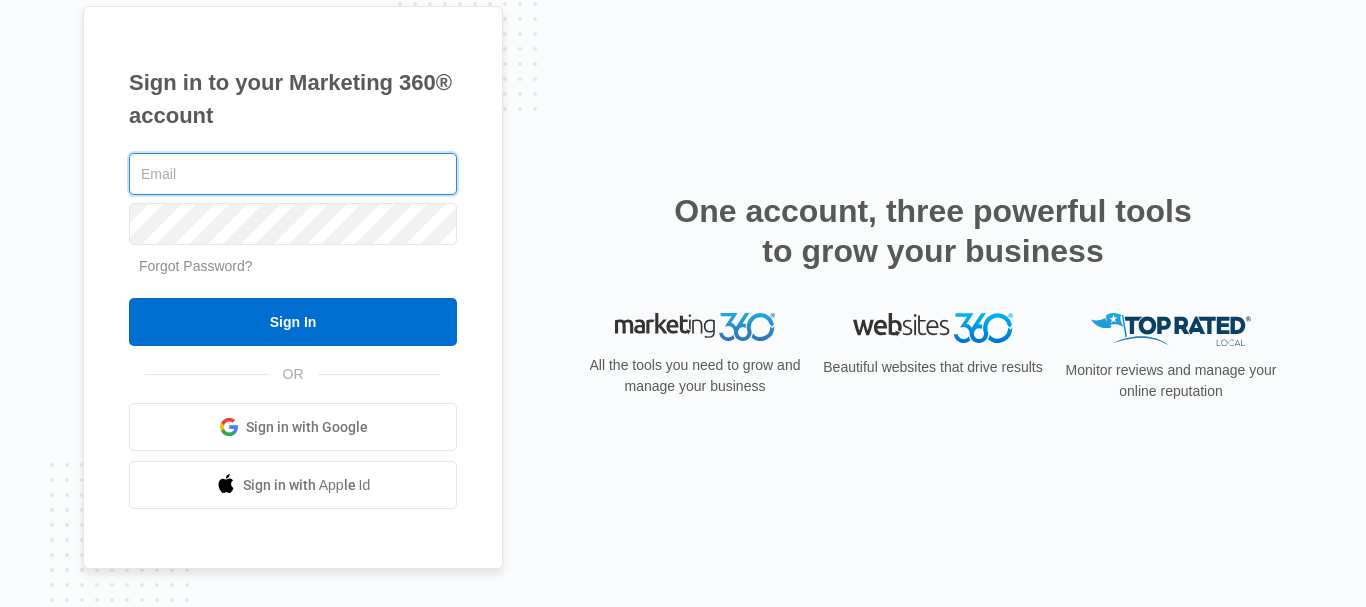 paste on "[USERNAME]@example.com" 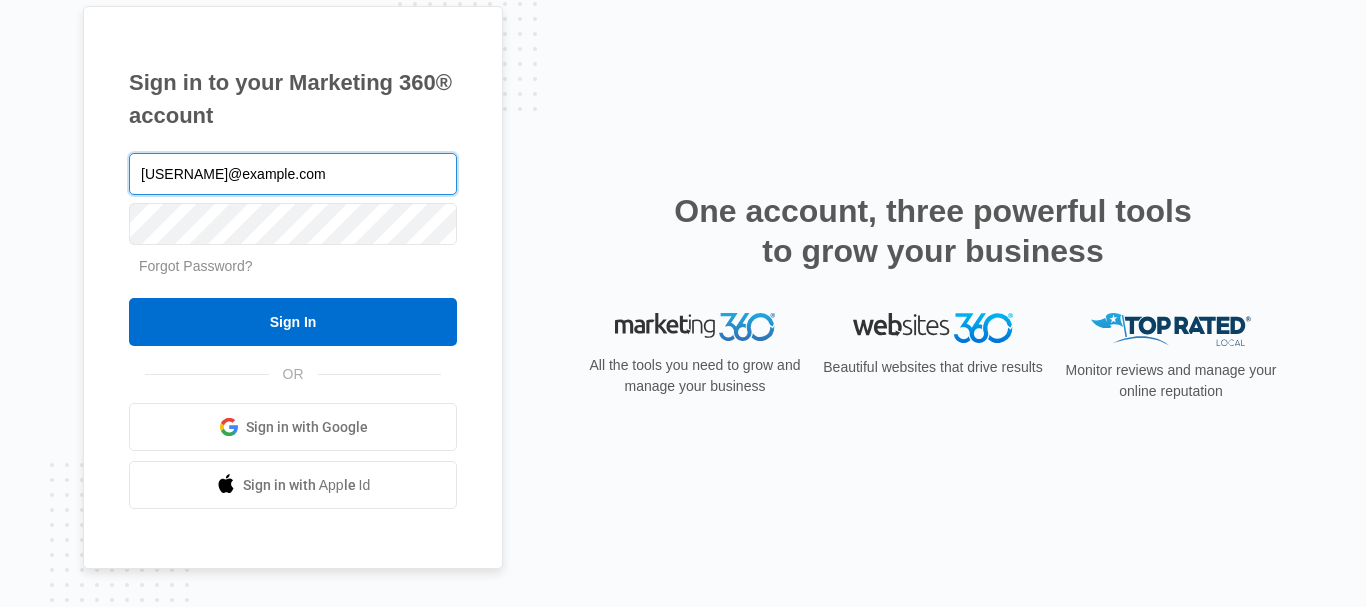 type on "[USERNAME]@example.com" 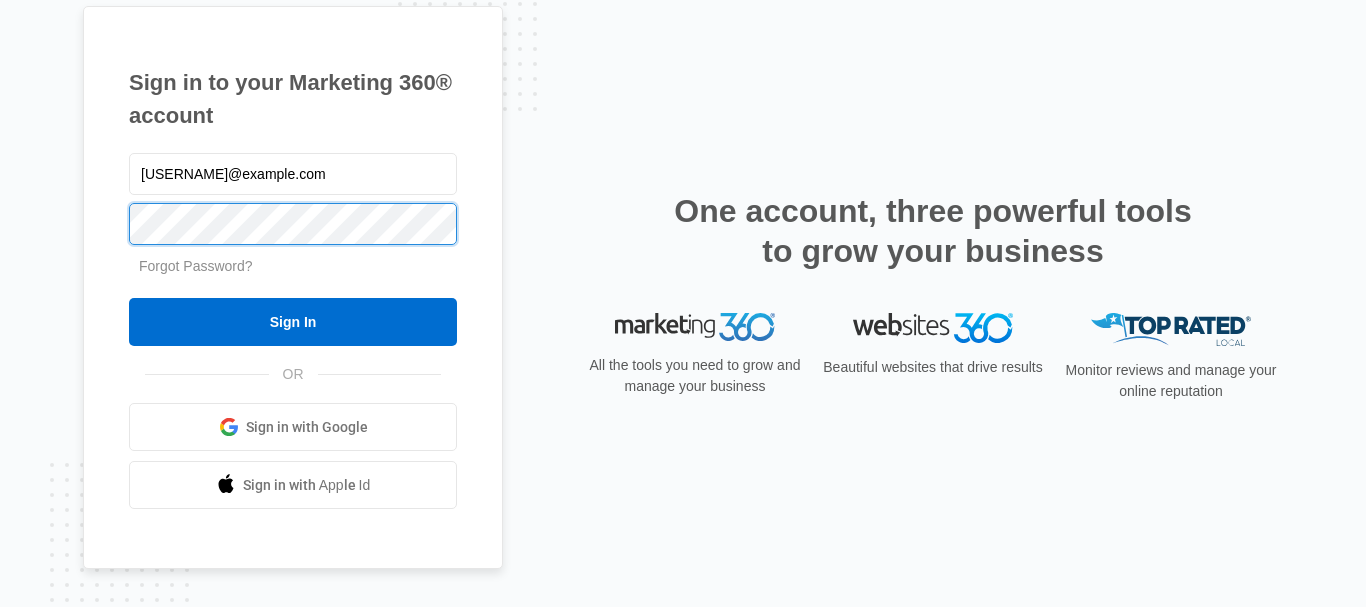 click on "Sign In" at bounding box center [293, 322] 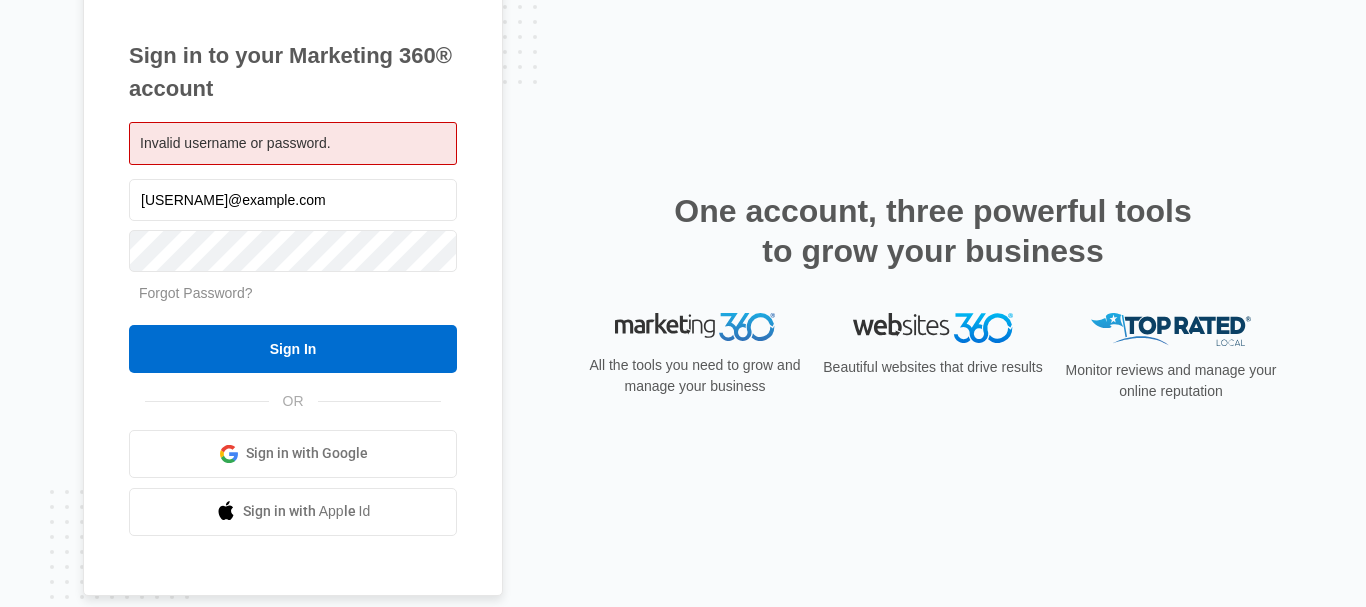 scroll, scrollTop: 0, scrollLeft: 0, axis: both 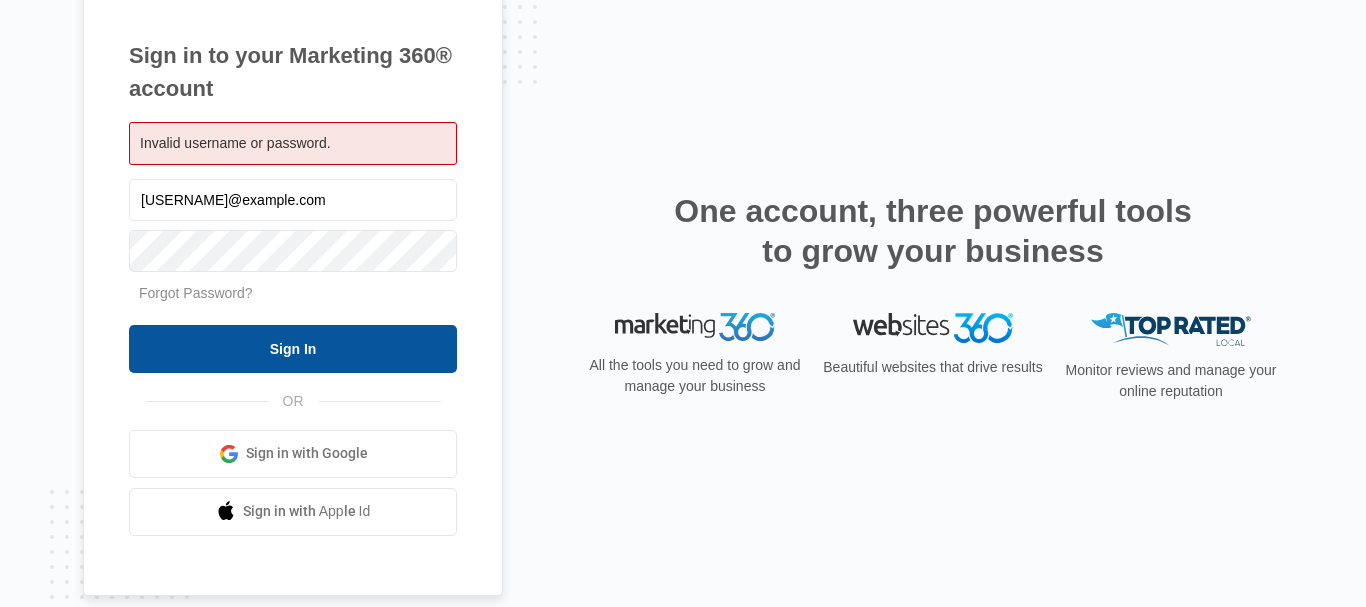 click on "Sign In" at bounding box center (293, 349) 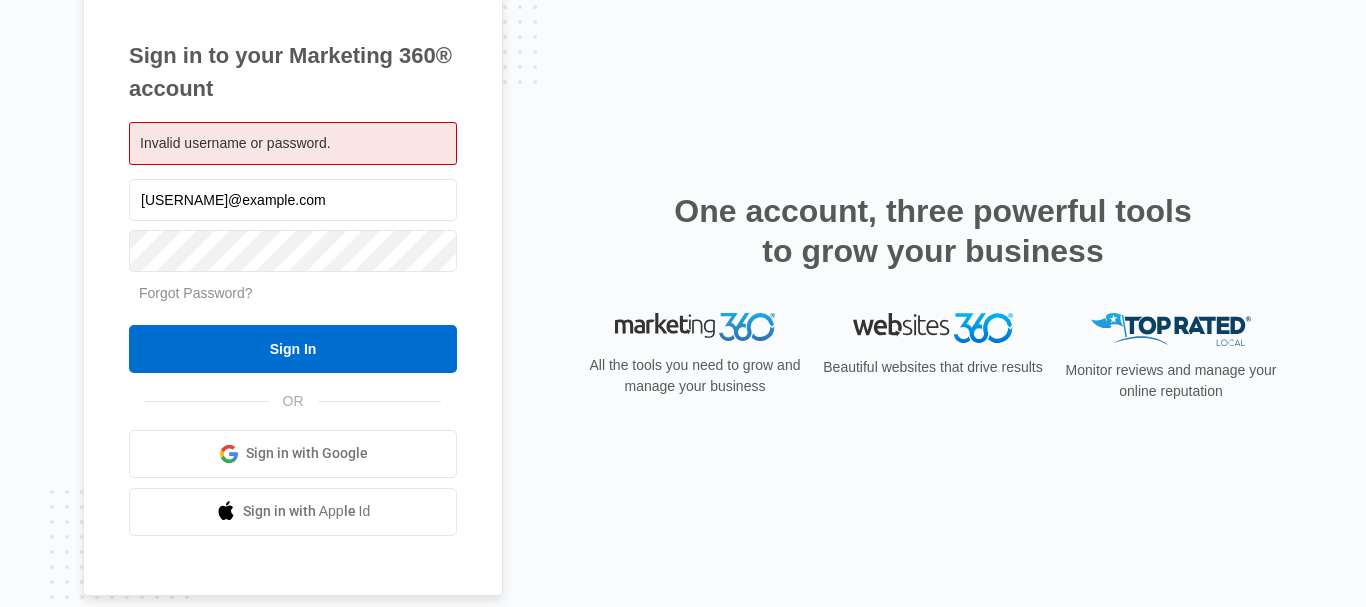 scroll, scrollTop: 0, scrollLeft: 0, axis: both 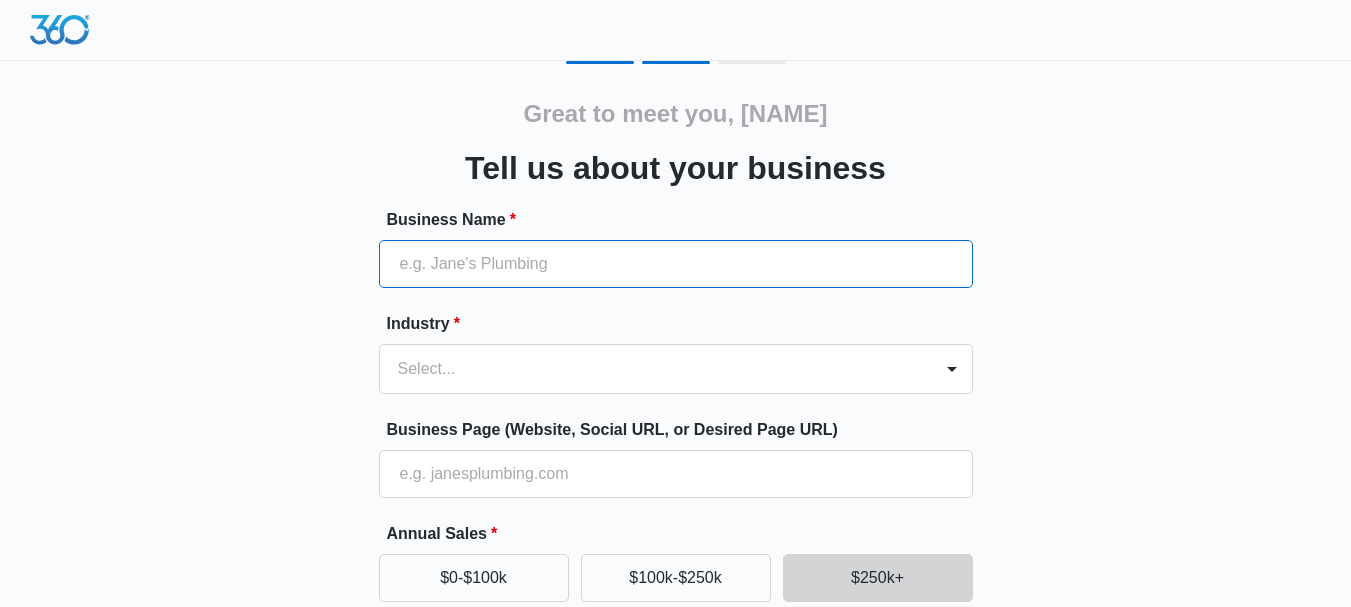 click on "Business Name *" at bounding box center [676, 264] 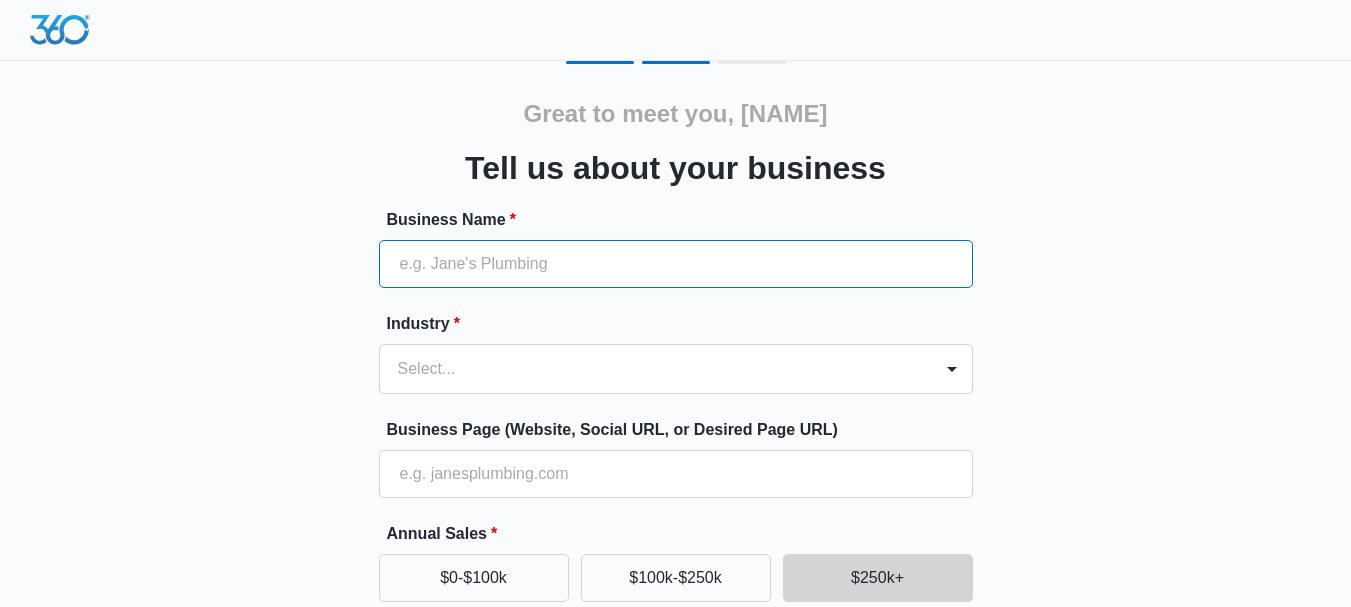 click on "Business Name *" at bounding box center [676, 264] 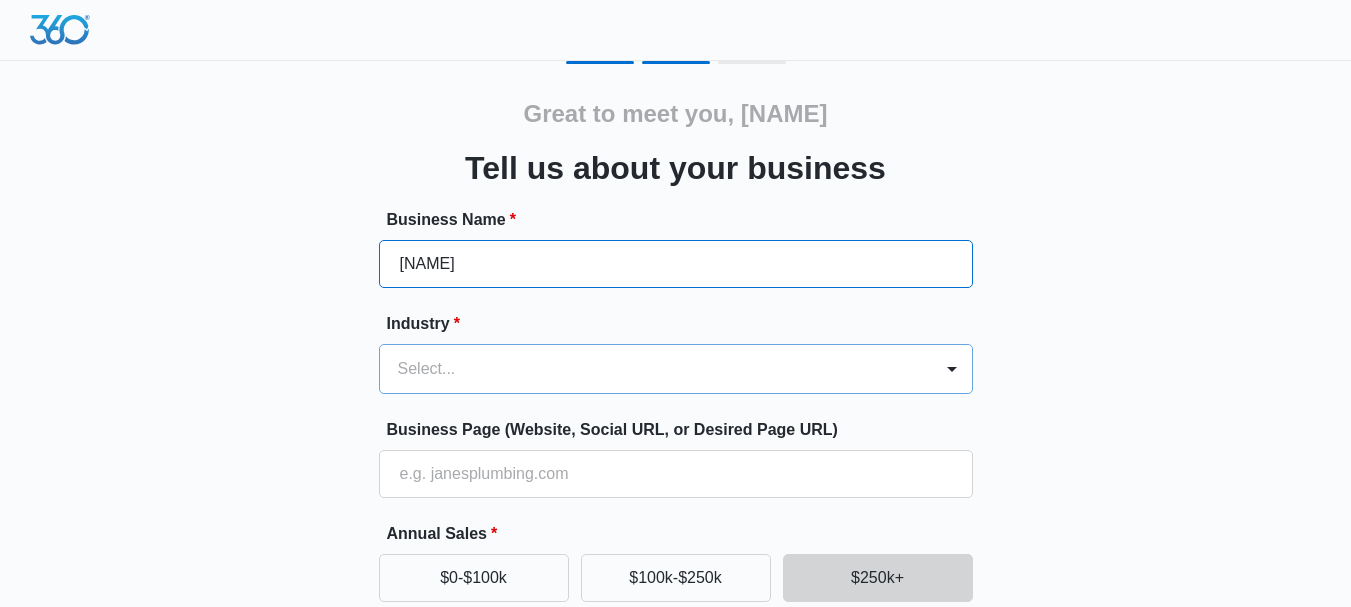 type on "[NAME]" 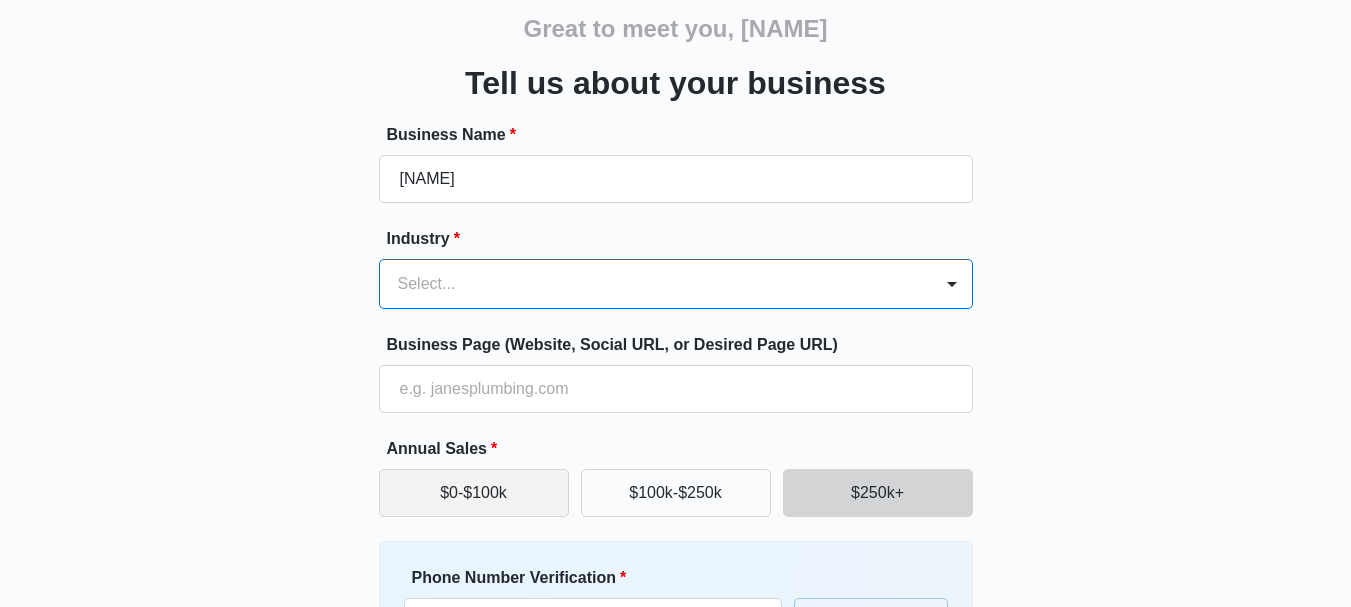 scroll, scrollTop: 200, scrollLeft: 0, axis: vertical 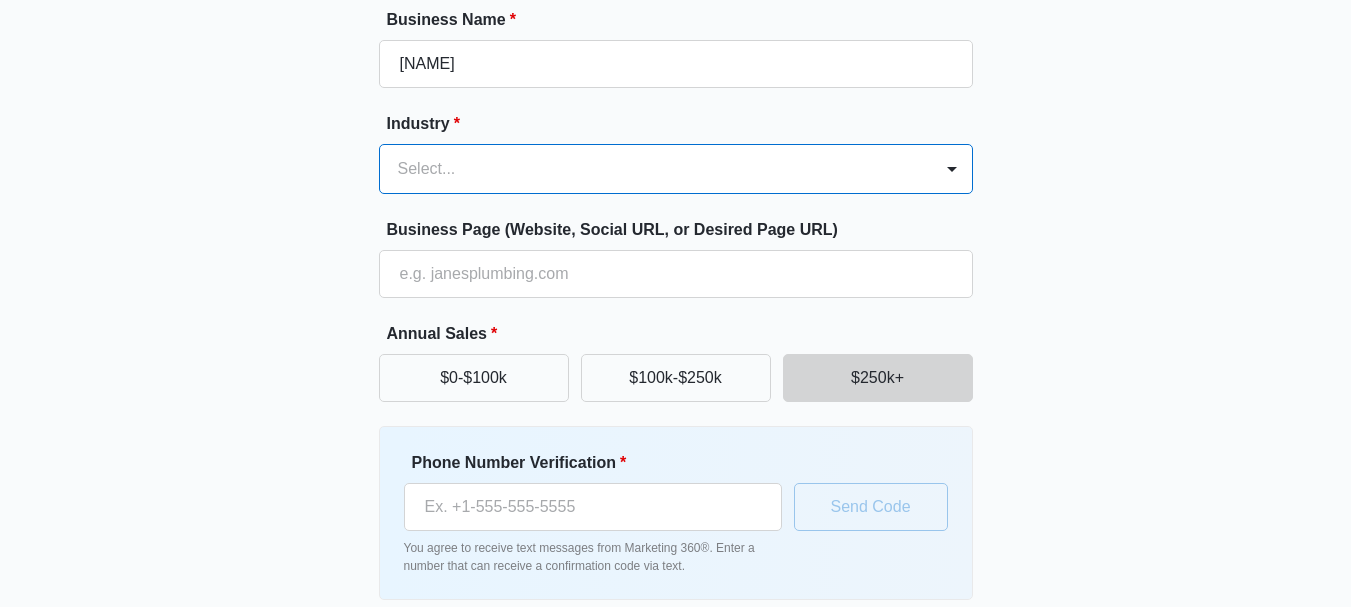 click at bounding box center [652, 169] 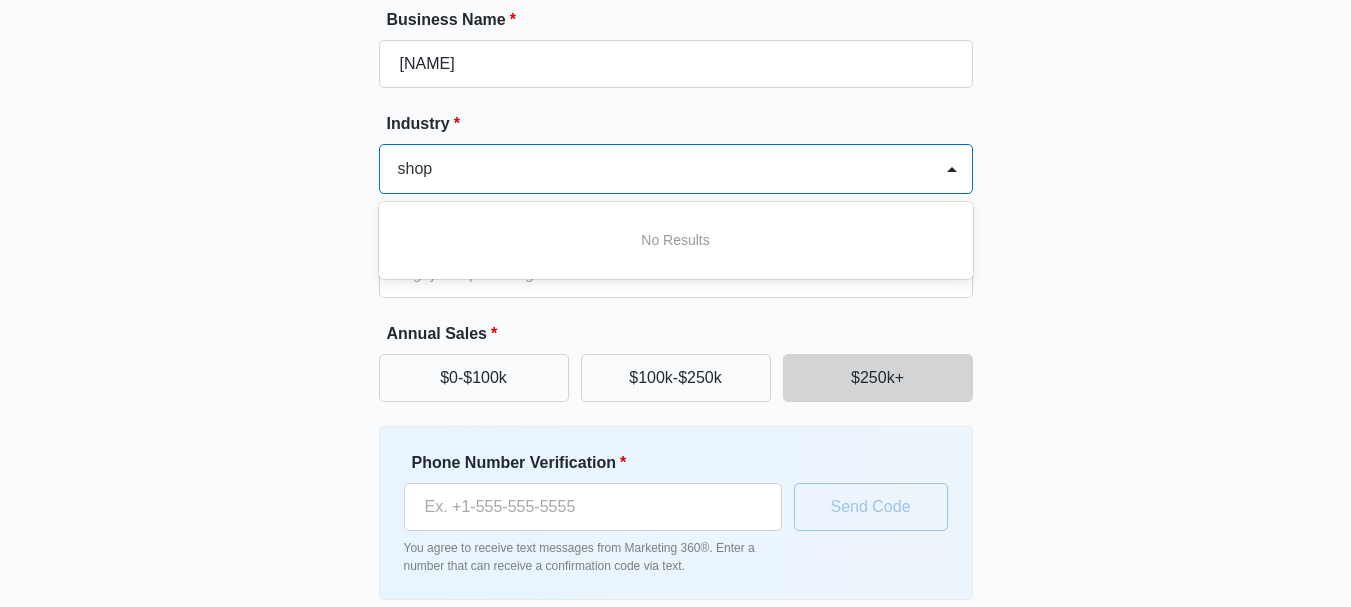 scroll, scrollTop: 0, scrollLeft: 0, axis: both 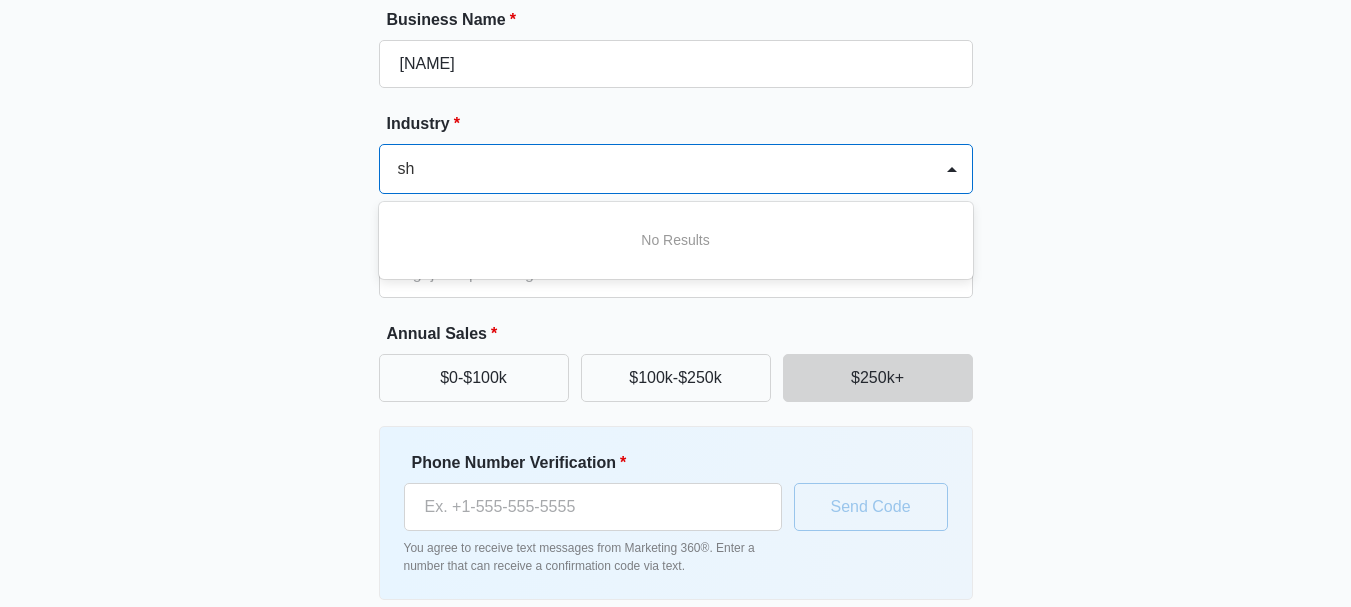 type on "s" 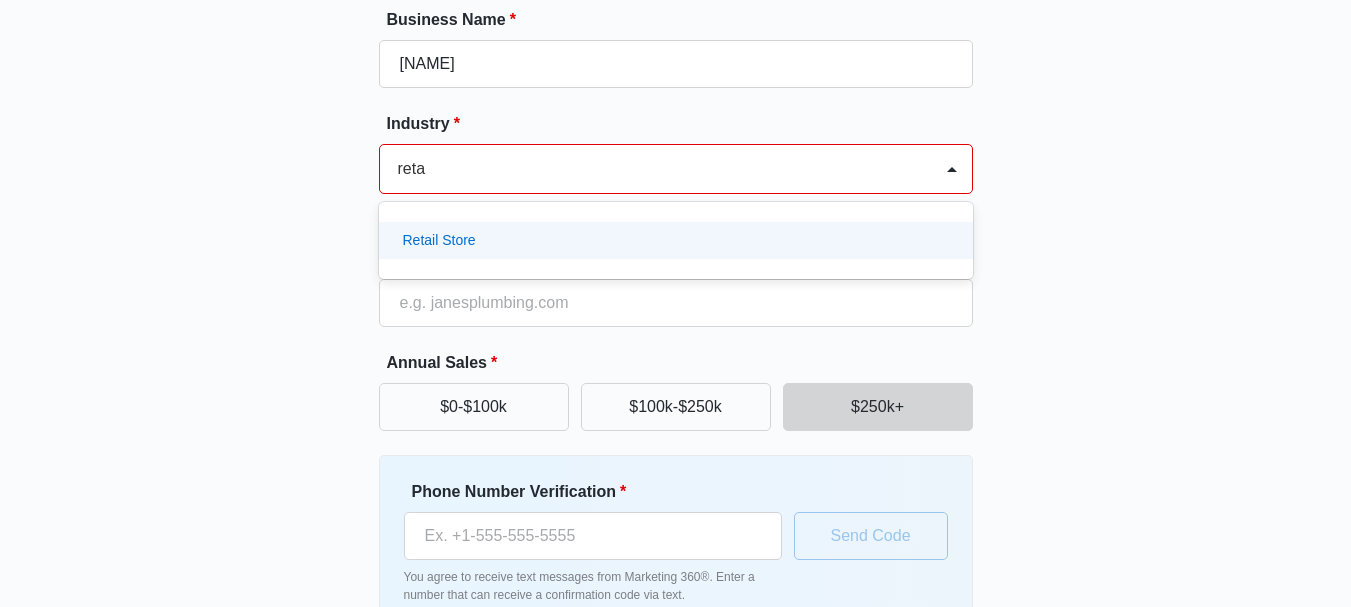 type on "retai" 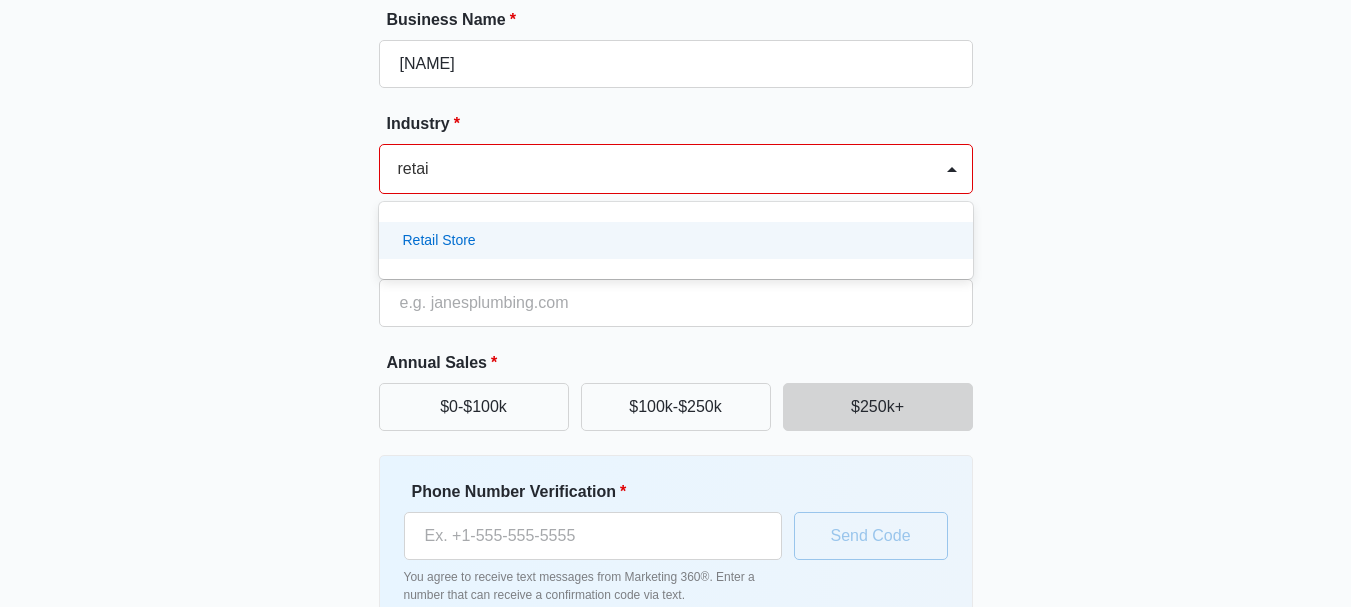 click on "Retail Store" at bounding box center (676, 240) 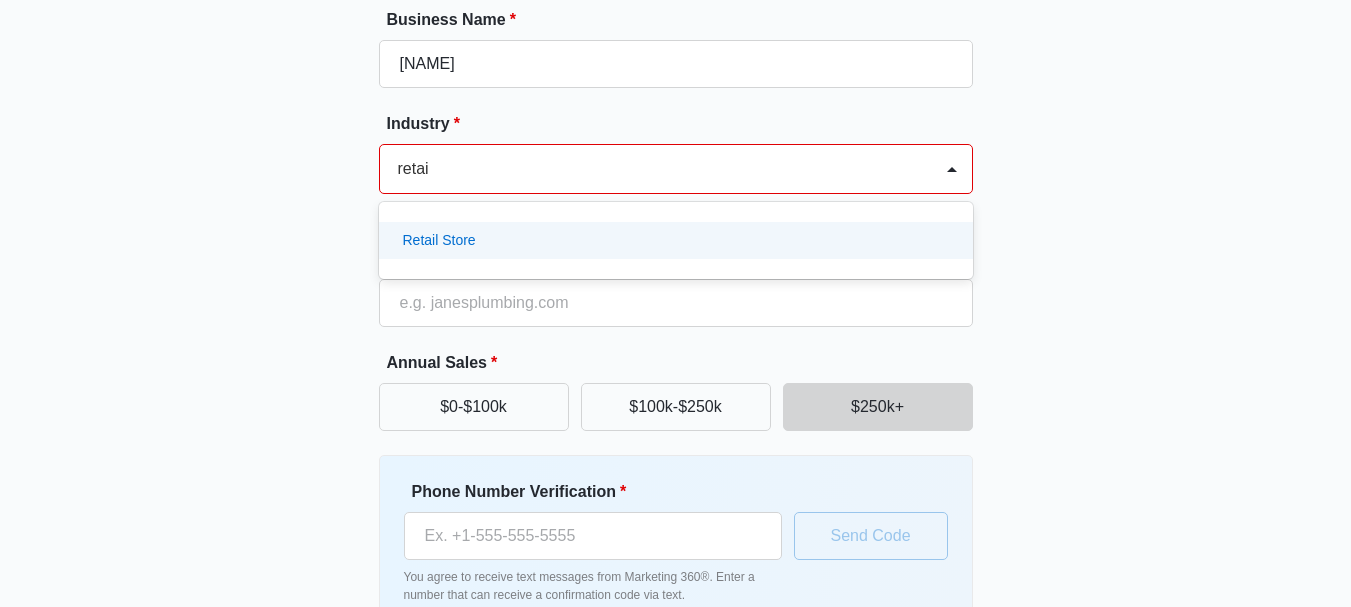 type 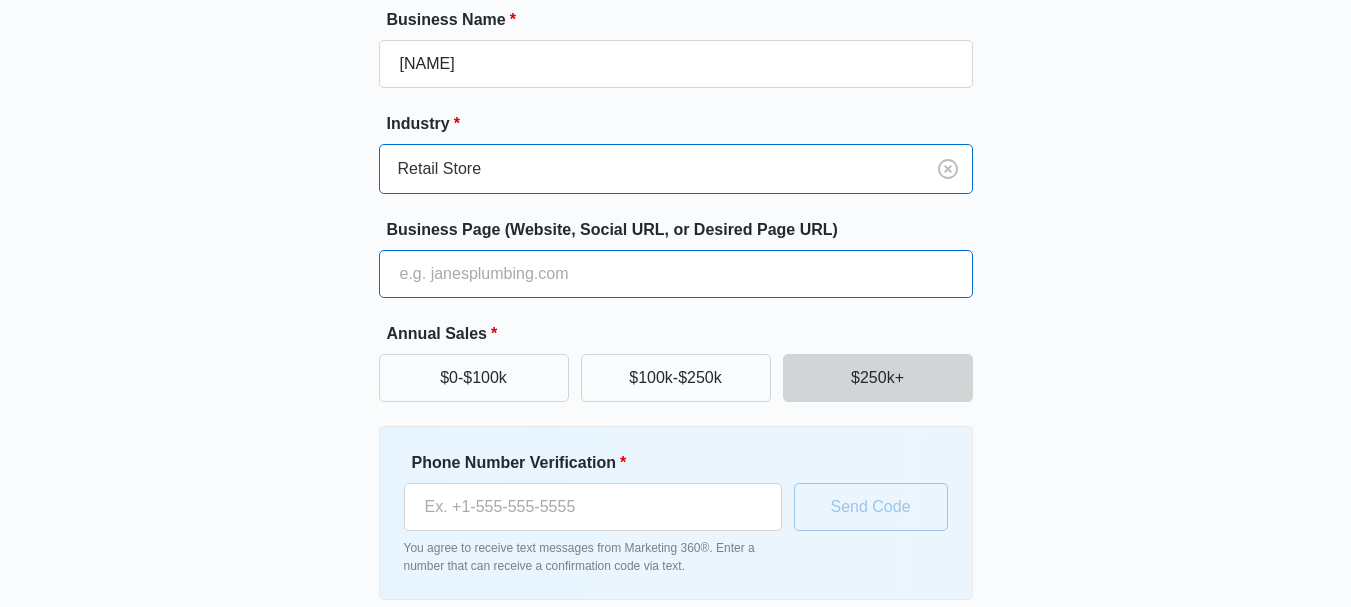 click on "Business Page (Website, Social URL, or Desired Page URL)" at bounding box center [676, 274] 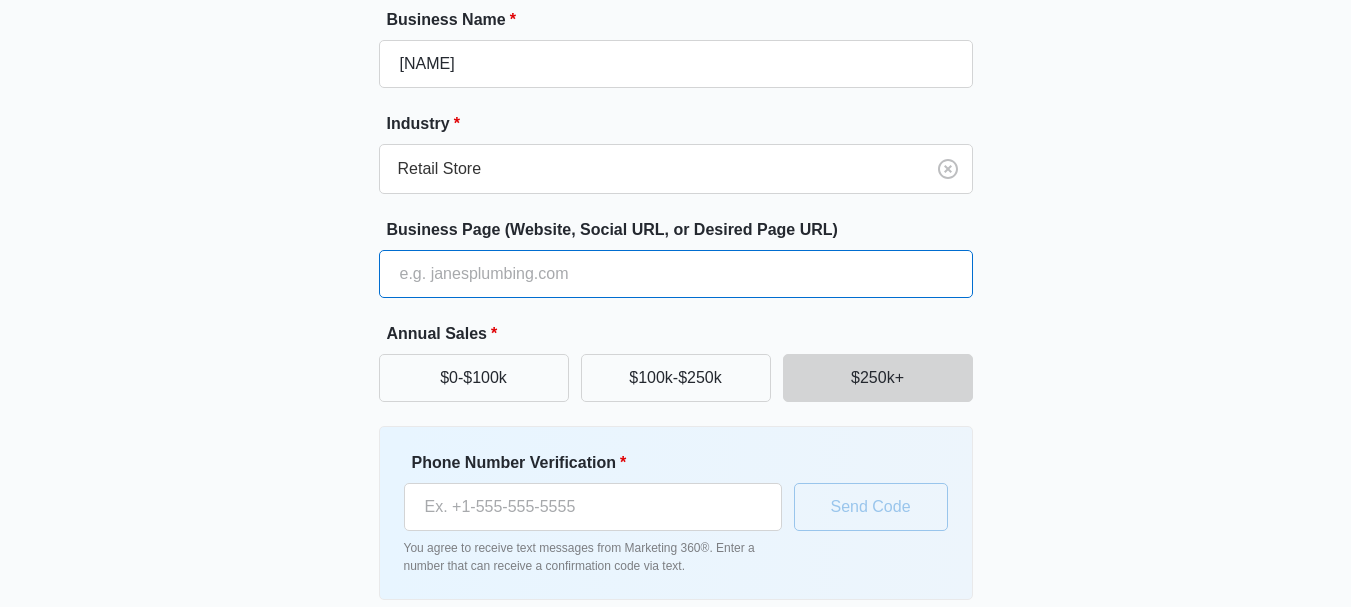 paste on "https://mellocannabis.com/" 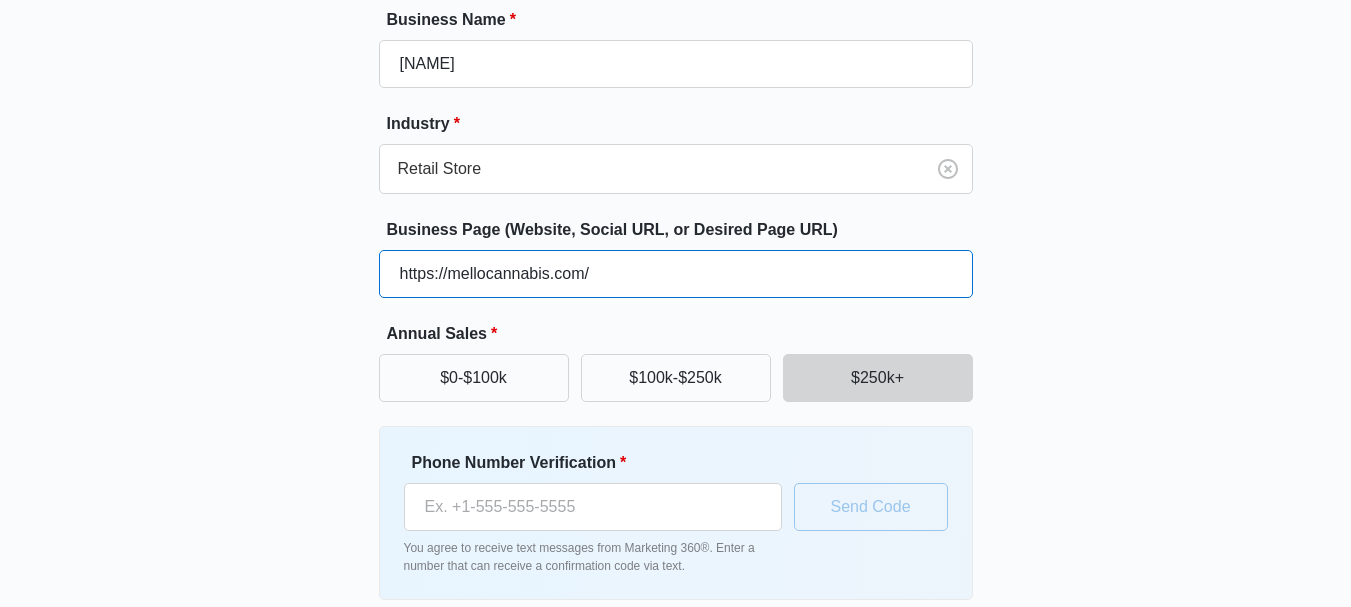 type on "https://mellocannabis.com/" 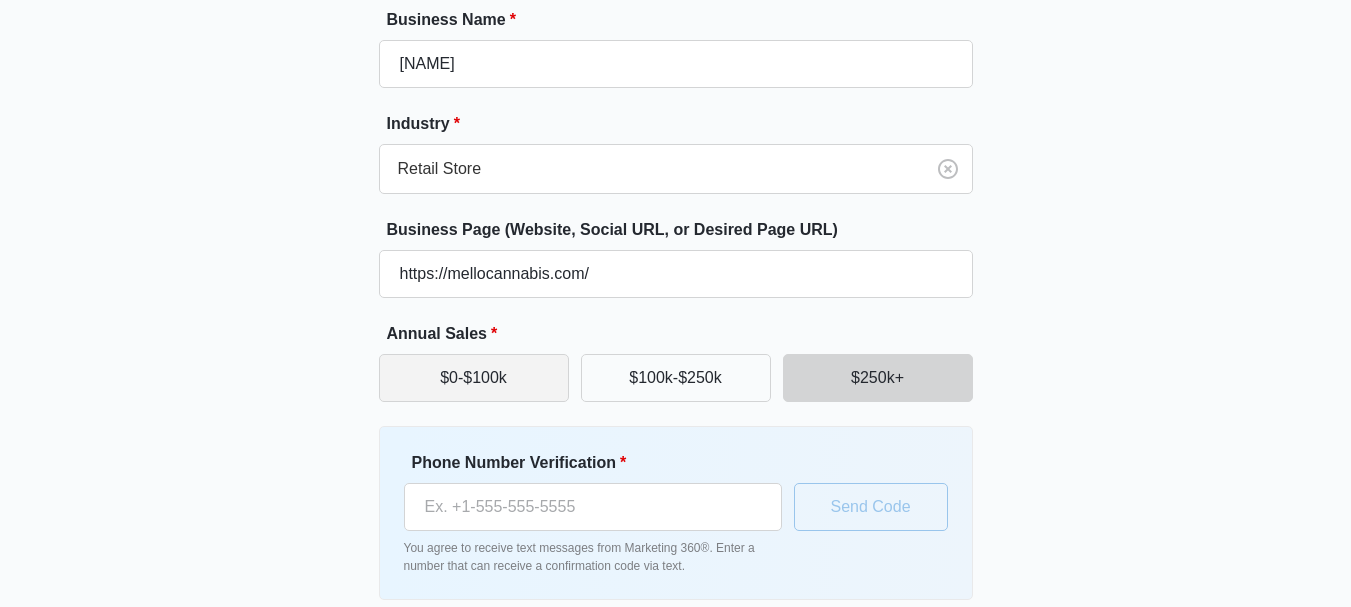 type 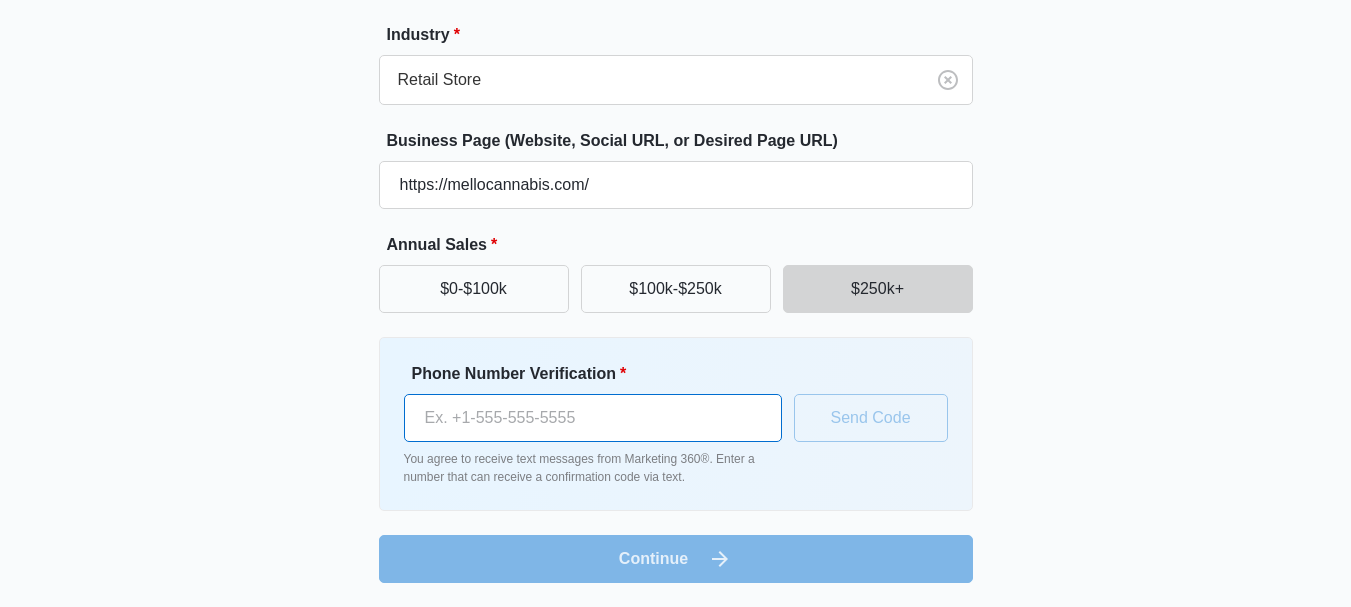 click on "Phone Number Verification *" at bounding box center [593, 418] 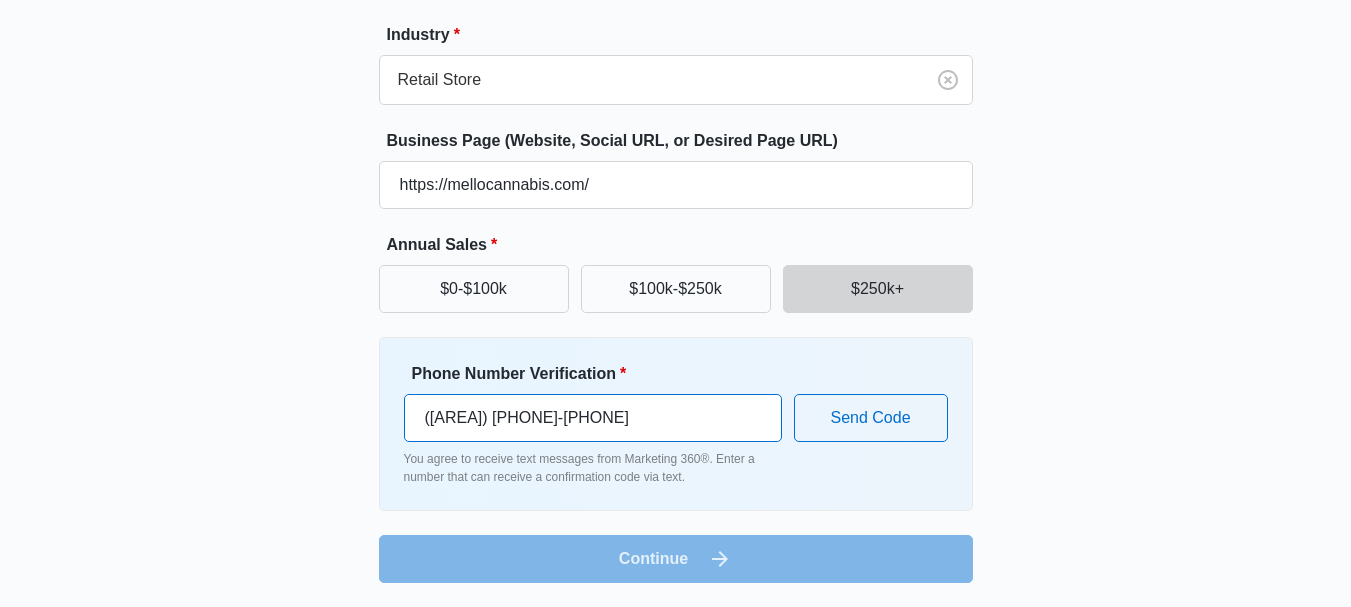 type on "([AREA]) [PHONE]-[PHONE]" 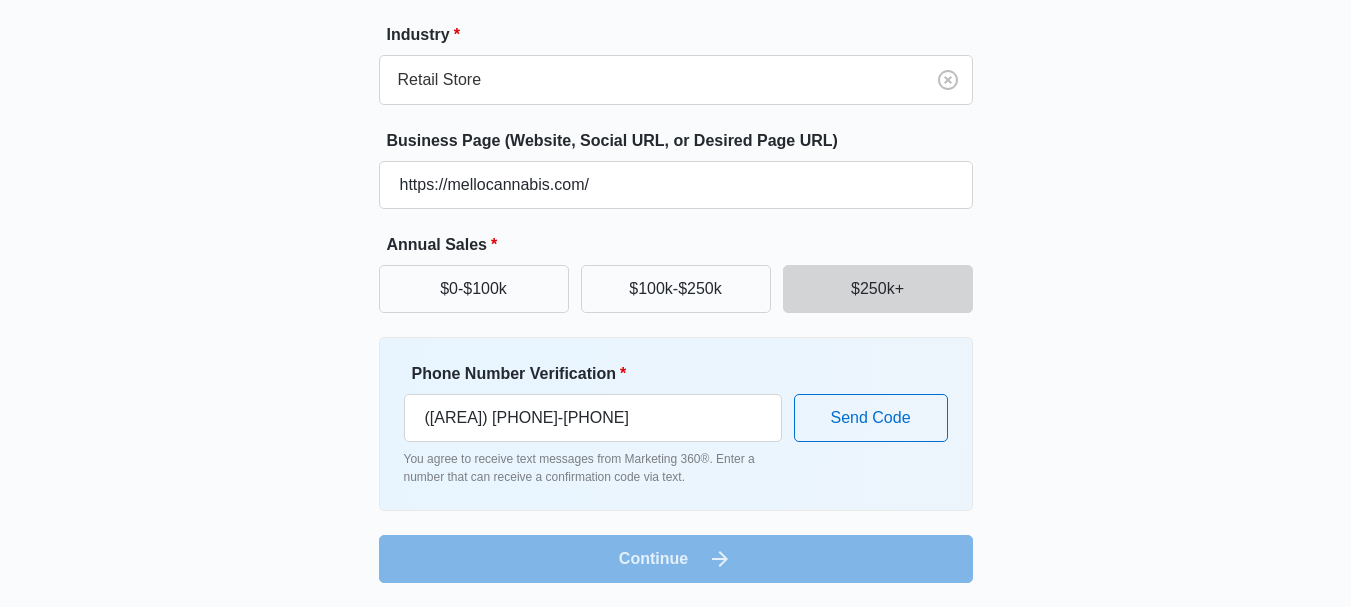 click on "Business Name * Mello Industry * Retail Store Business Page (Website, Social URL, or Desired Page URL) https://mellocannabis.com/ Annual Sales * $0-$100k $100k-$250k $250k+ Phone Number Verification * ([AREA]) [PHONE]-[PHONE] You agree to receive text messages from Marketing 360®. Enter a number that can receive a confirmation code via text. Send Code Continue" at bounding box center (676, 251) 